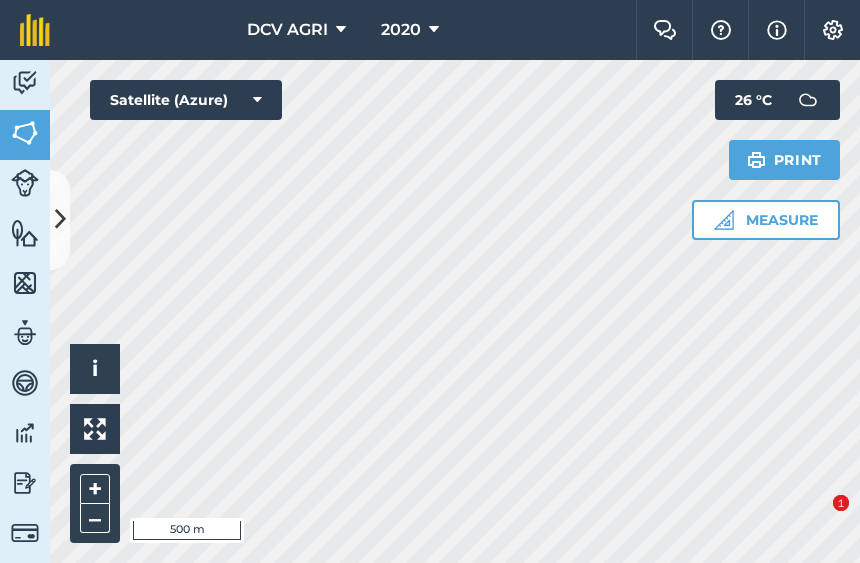 click on "–" at bounding box center (95, 518) 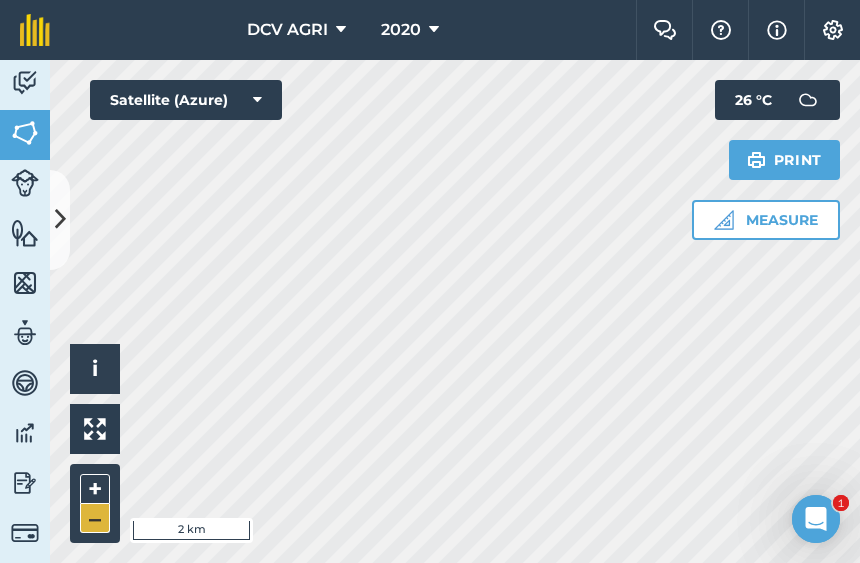scroll, scrollTop: 0, scrollLeft: 0, axis: both 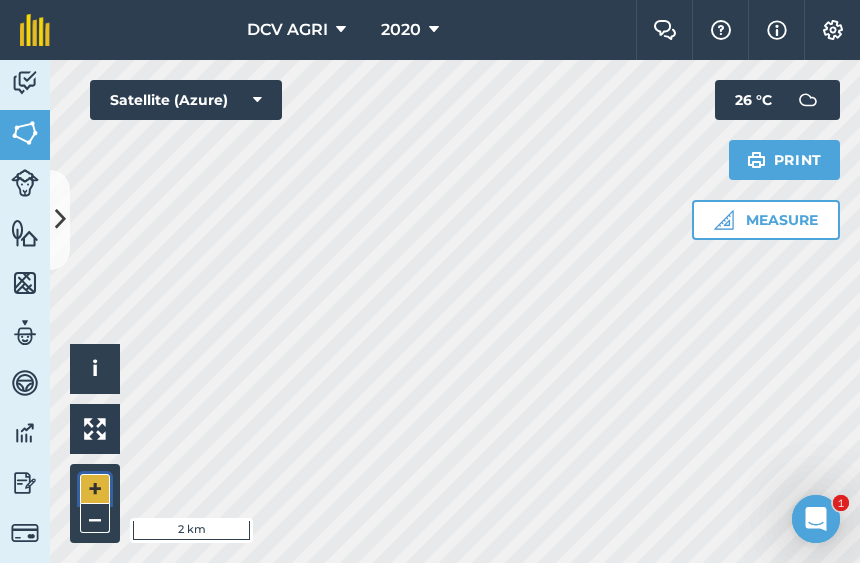 click on "+" at bounding box center (95, 489) 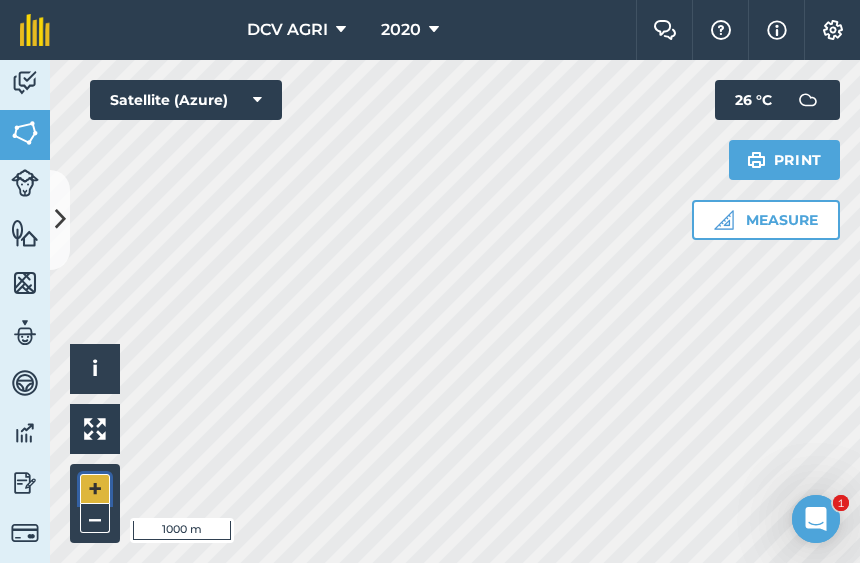 click on "+" at bounding box center (95, 489) 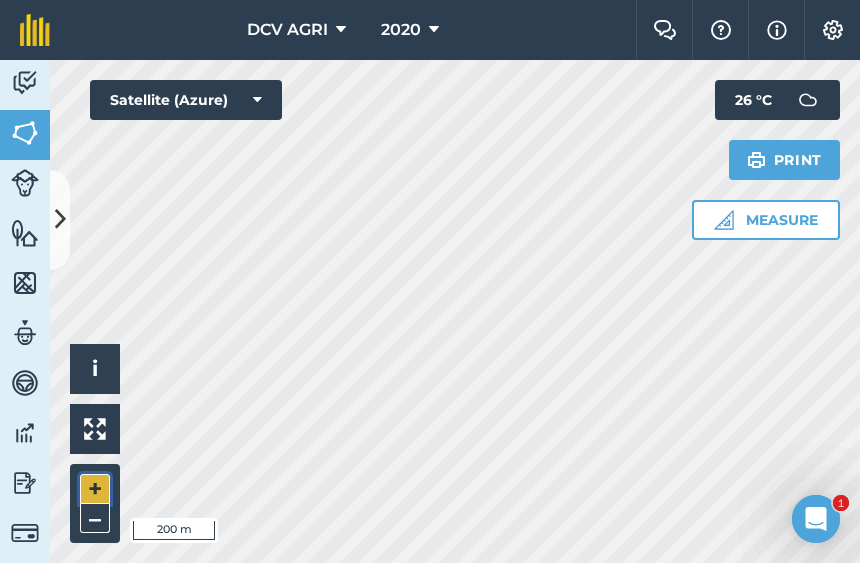 click on "+" at bounding box center (95, 489) 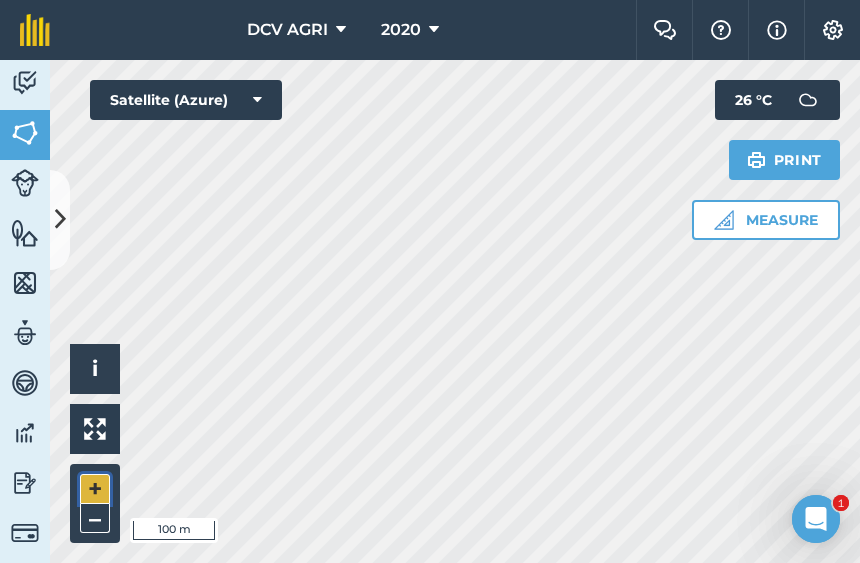 click on "+" at bounding box center [95, 489] 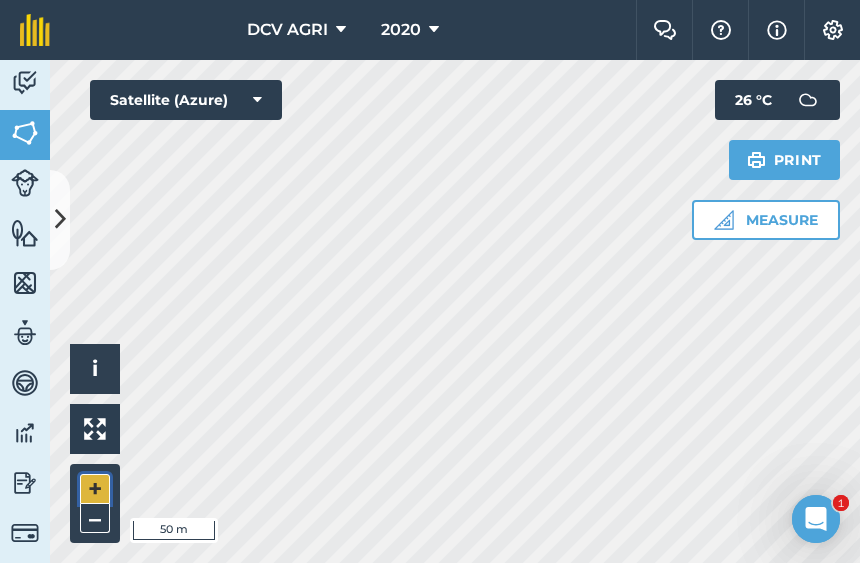 click on "+" at bounding box center (95, 489) 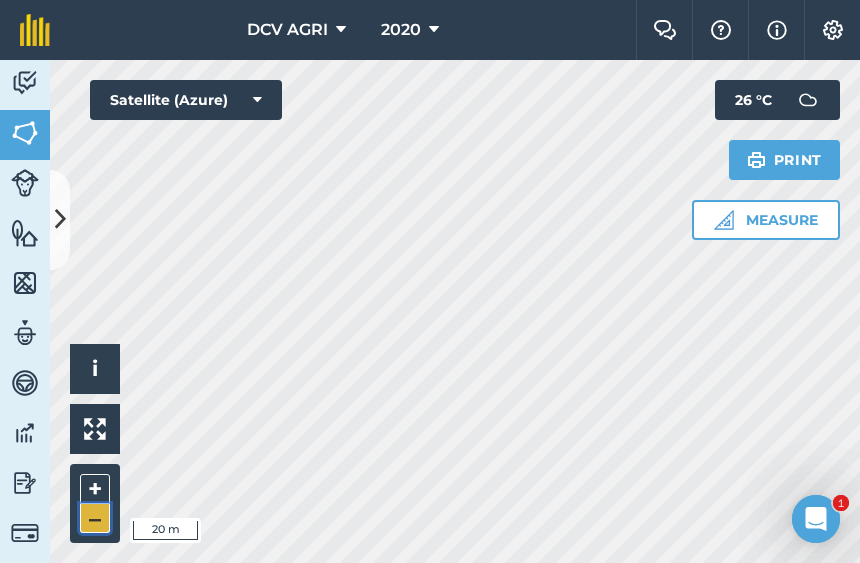 click on "–" at bounding box center [95, 518] 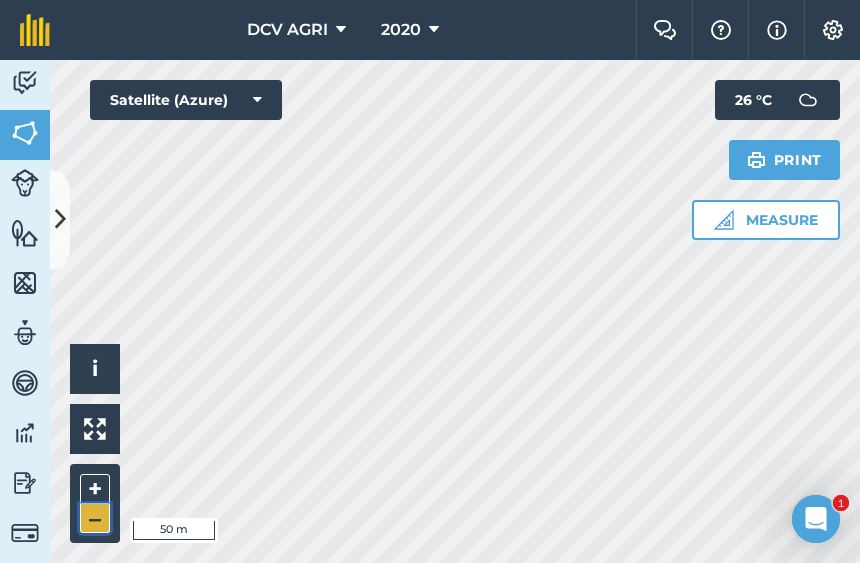 click on "–" at bounding box center (95, 518) 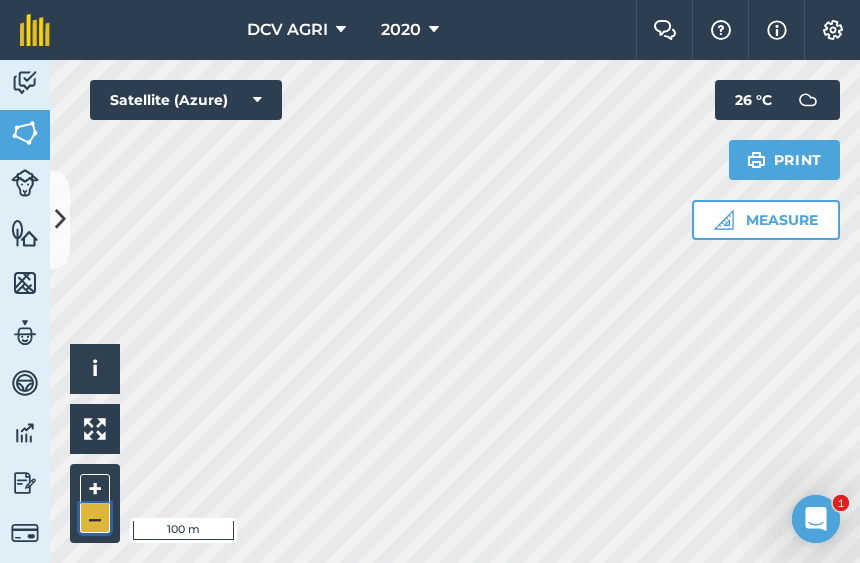 click on "–" at bounding box center (95, 518) 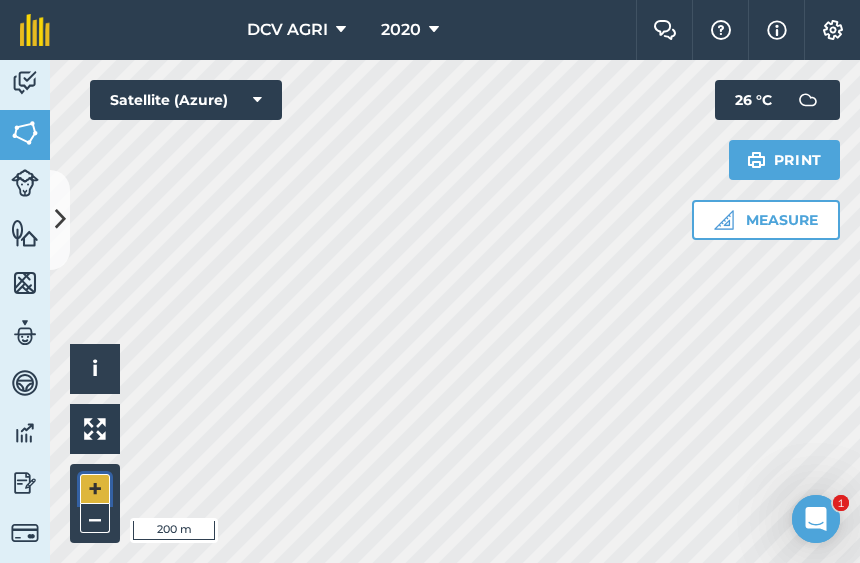 click on "+" at bounding box center [95, 489] 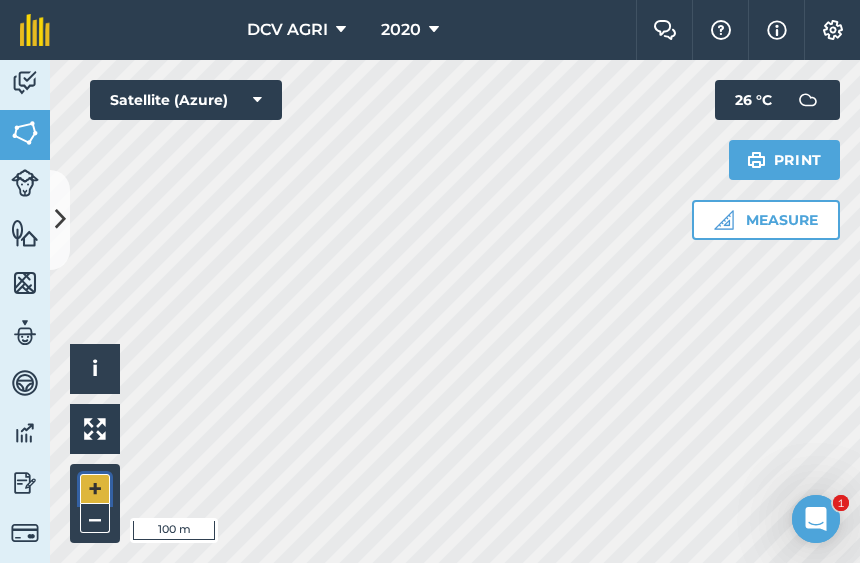 click on "+" at bounding box center (95, 489) 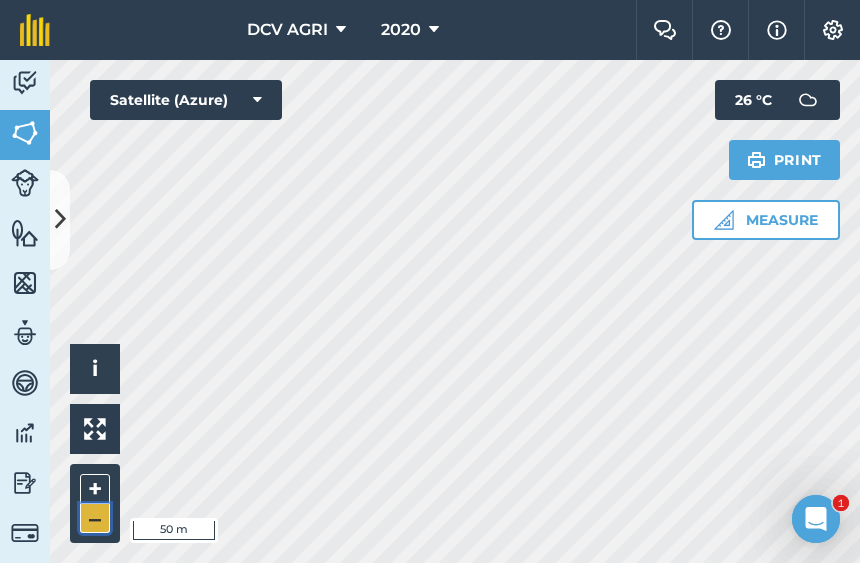 click on "–" at bounding box center (95, 518) 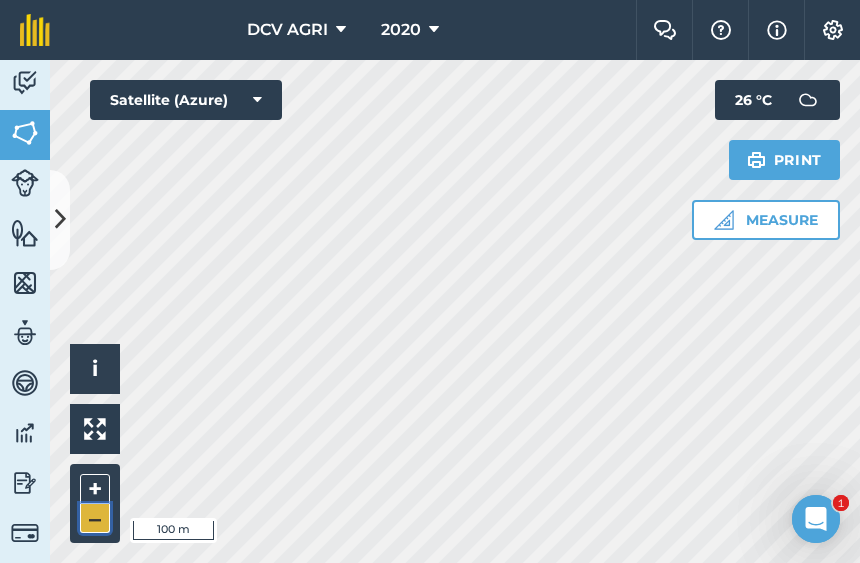 click on "–" at bounding box center [95, 518] 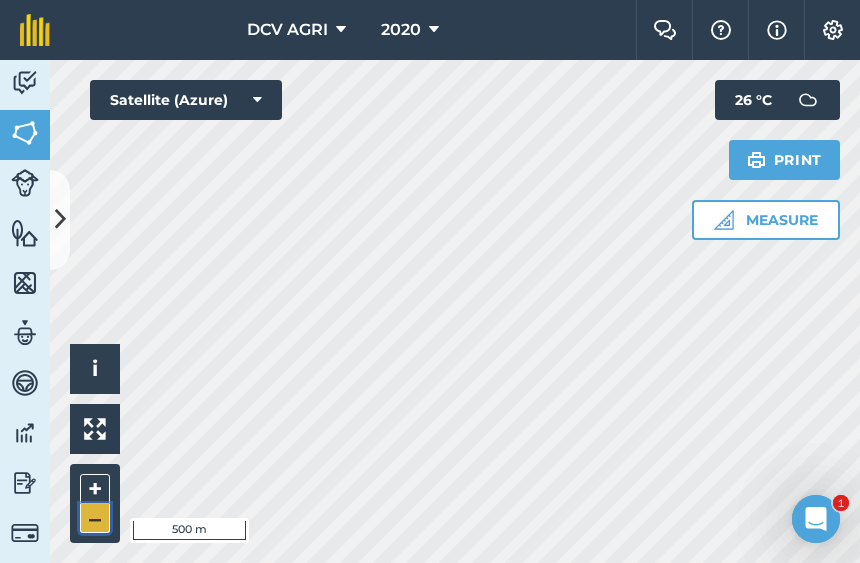 click on "–" at bounding box center (95, 518) 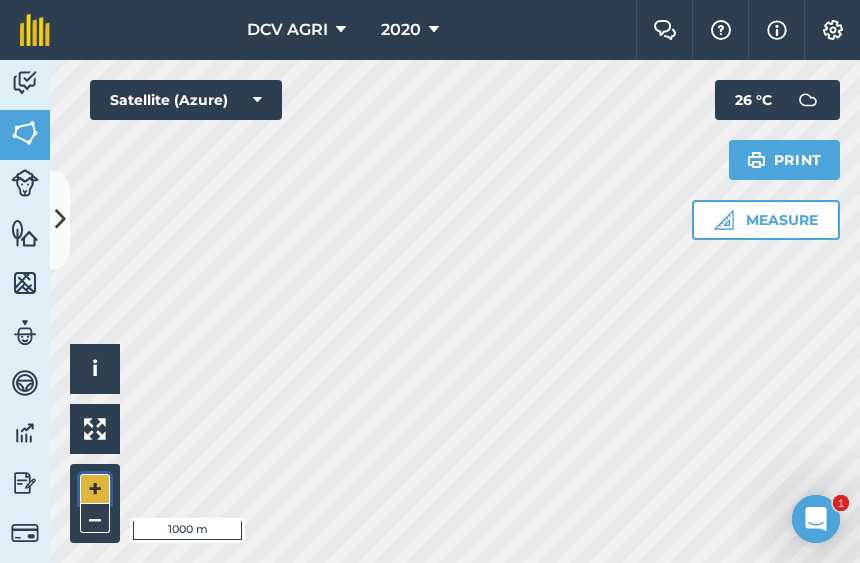 click on "+" at bounding box center (95, 489) 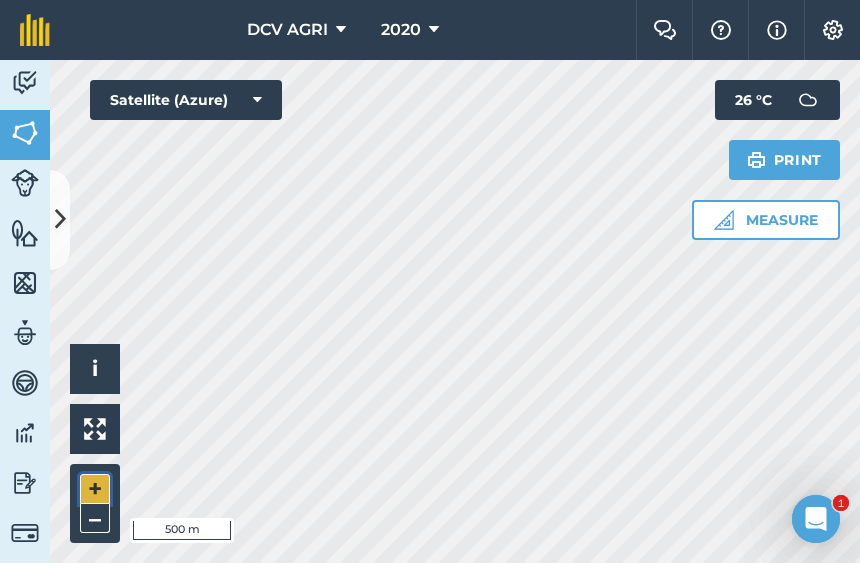 click on "+" at bounding box center (95, 489) 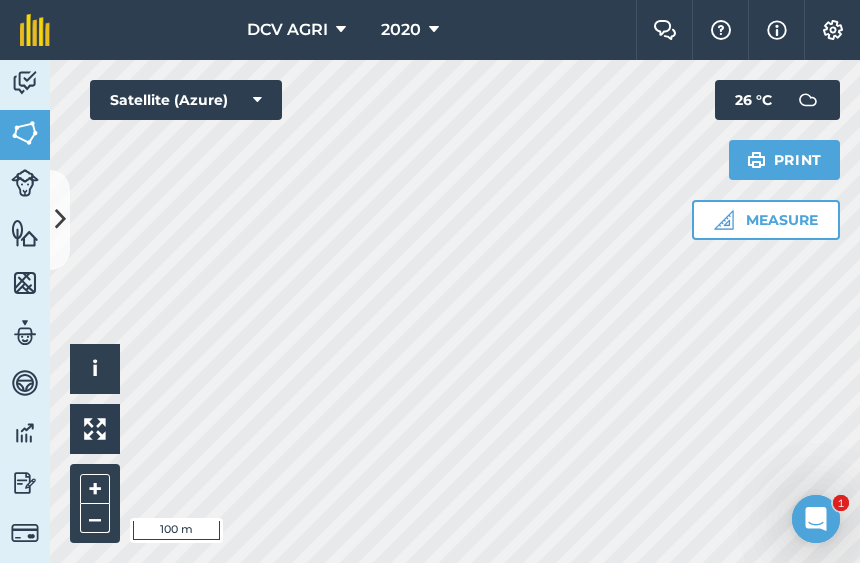 click on "DCV AGRI 2020 Farm Chat Help Info Settings DCV AGRI  -  2020 Reproduced with the permission of  Microsoft Printed on  [DATE] Field usages No usage set 011 HILUCTUGAN 012 KANAWAGAN 013 [GEOGRAPHIC_DATA] 014 POBLACION 021 ESTRERA 022 SAGKA 023 [GEOGRAPHIC_DATA]-O 024 [GEOGRAPHIC_DATA] 031 [GEOGRAPHIC_DATA] 032 [GEOGRAPHIC_DATA] 033 AGUITING 034 CANUCHI 041 MATICA-A 042 KADAUHAN 051 CAGBUHANGIN 052 CATAYUM 061 BAILAN 062 [GEOGRAPHIC_DATA][PERSON_NAME] 063 TIPIK 064 CATMON 065 SABANG BA-O 066 [PERSON_NAME] 070 [PERSON_NAME] 071 COLISAO 081 DONGHOL 083 SUMANGA 084 PATAG 090 IPIL BILLET - FEB BILLET - JAN CAPAHI CUTBACKED END OF CONTRACT H0- POOR STAND H0-FOR LOADING H0-HARVEST COMPLETED H0-HARVESTED PARTIAL H0-PLOW OUT H0-PLOWED H1-JAN H10-OCT H11-NOV H12-DEC H2-FEB H3-MAR H4-APR H5-MAY H6-JUN H7-[DATE] H8-AUG H9-SEPT H9-SEPT MANUAL - FEB MANUAL - JAN NO FLY ZONE NOT ACCESSIBLE Other Other PLANT CANE PROJECTED NURSERY R1 R10 R2 R3 R4 R5 R6 SUGARCANE TPH 30 TPH 40 TPH 50 TPH 60 TPH 70 TPH 80 V 01-105 V 02-247 V 03-171 V 07-195 V 07-66 V 08-57 V 1683 / 07-66 V 2002-0359 V 2003-1895 V 84-524" at bounding box center (430, 281) 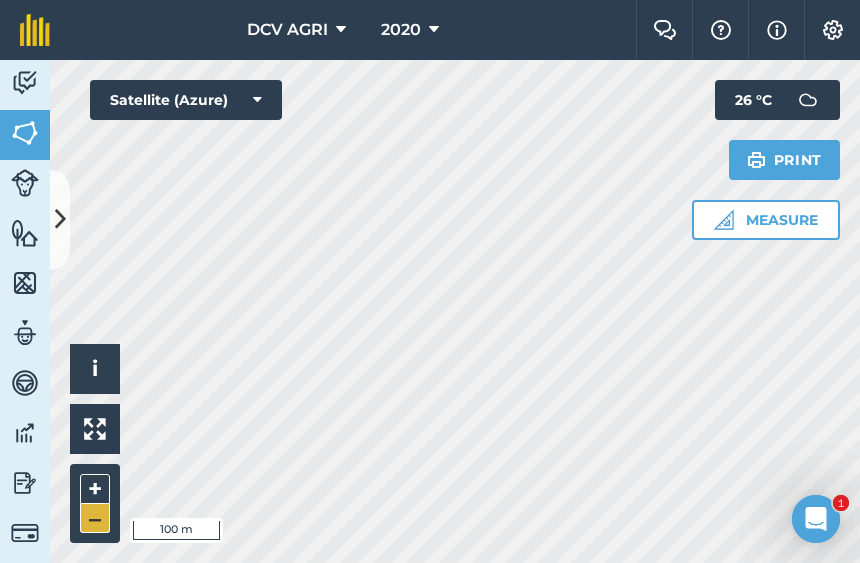 drag, startPoint x: 77, startPoint y: 523, endPoint x: 102, endPoint y: 518, distance: 25.495098 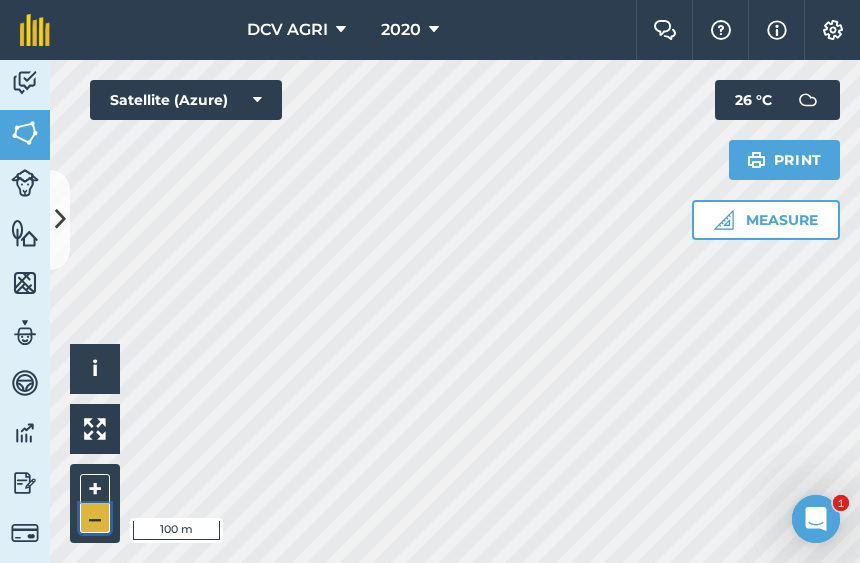 click on "–" at bounding box center [95, 518] 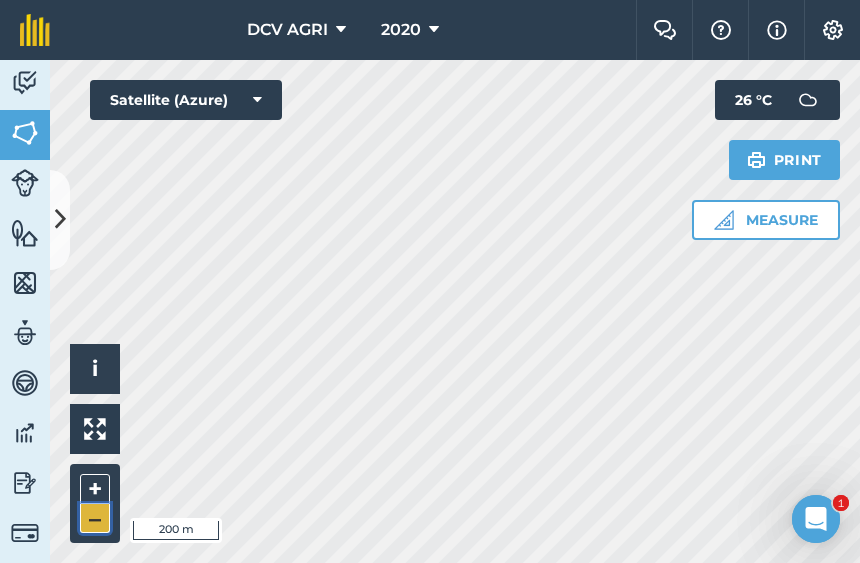 click on "–" at bounding box center [95, 518] 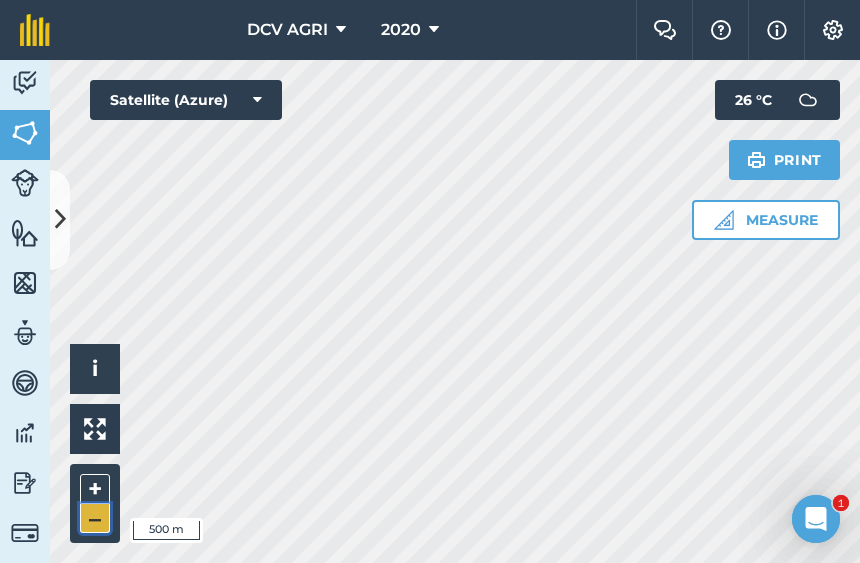 click on "–" at bounding box center [95, 518] 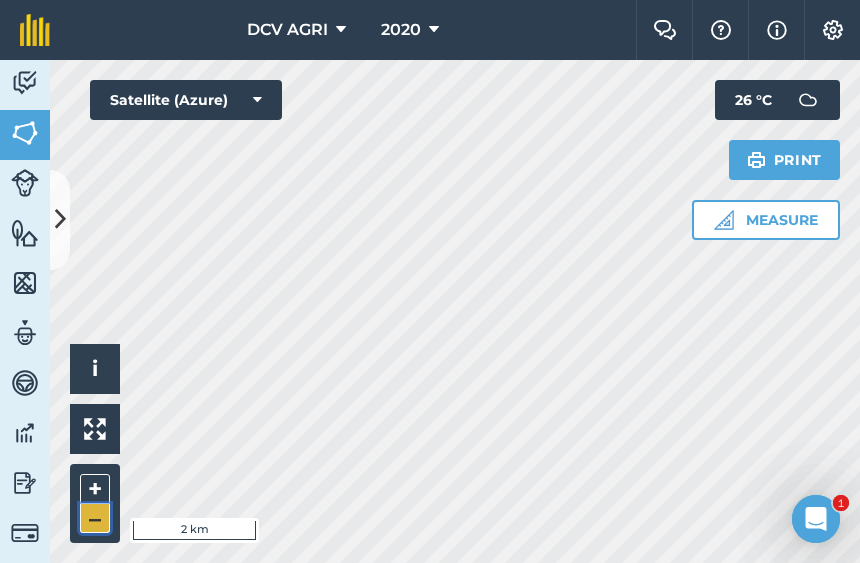 click on "–" at bounding box center [95, 518] 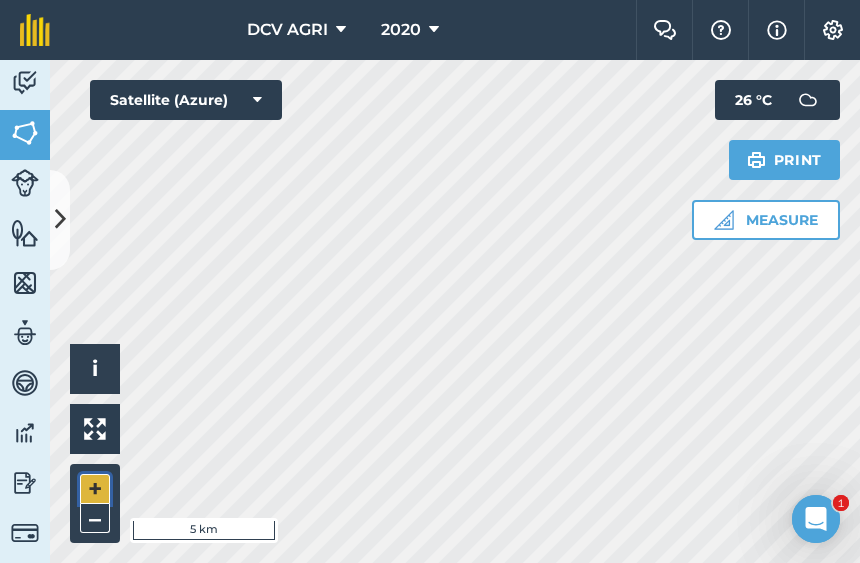 click on "+" at bounding box center [95, 489] 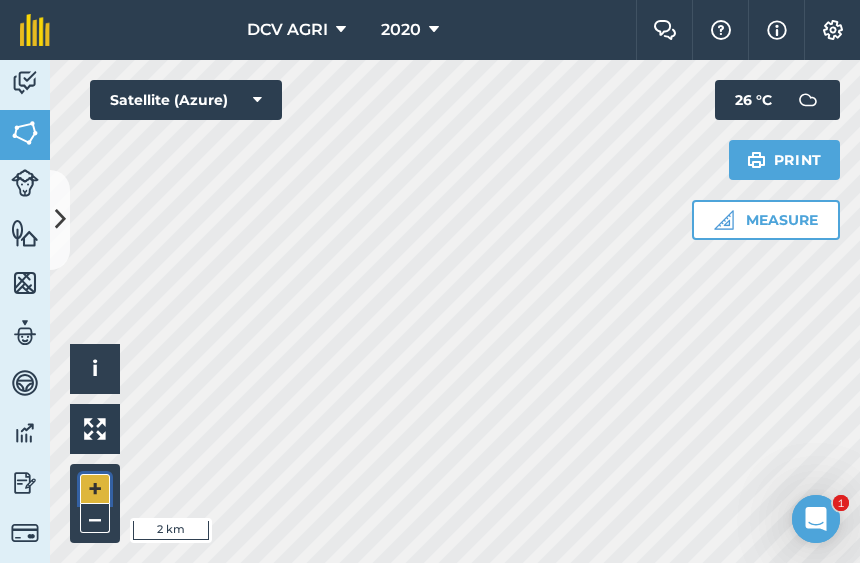 click on "+" at bounding box center (95, 489) 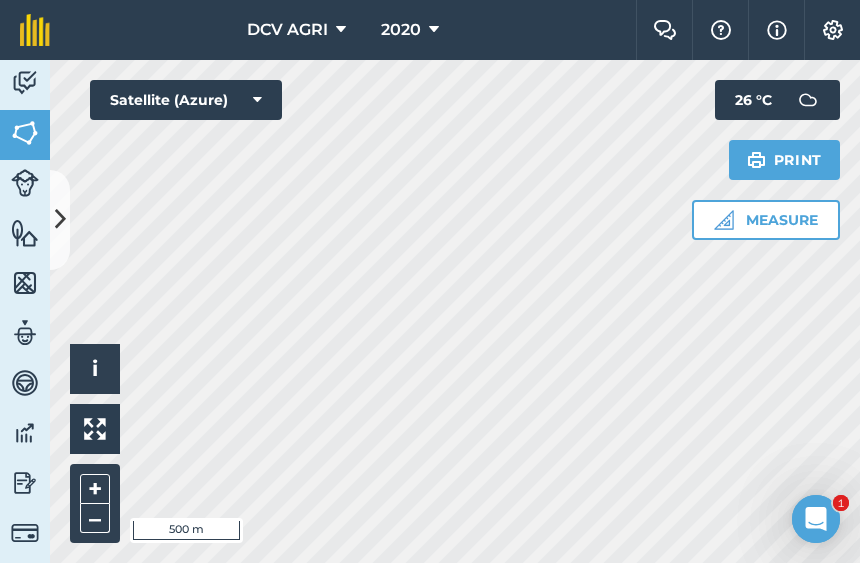 click on "Hello i © 2025 TomTom, Microsoft 500 m + – Satellite (Azure) Measure Print 26   ° C" at bounding box center (455, 311) 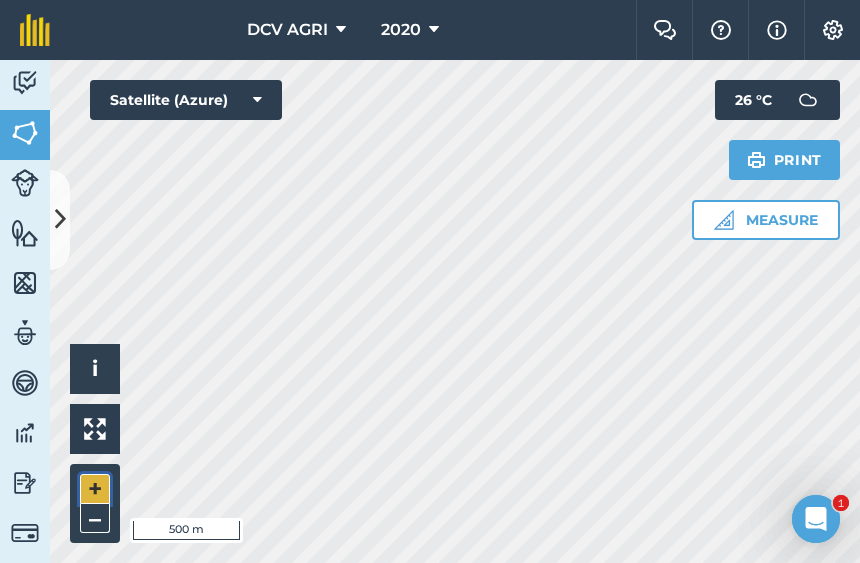 click on "+" at bounding box center (95, 489) 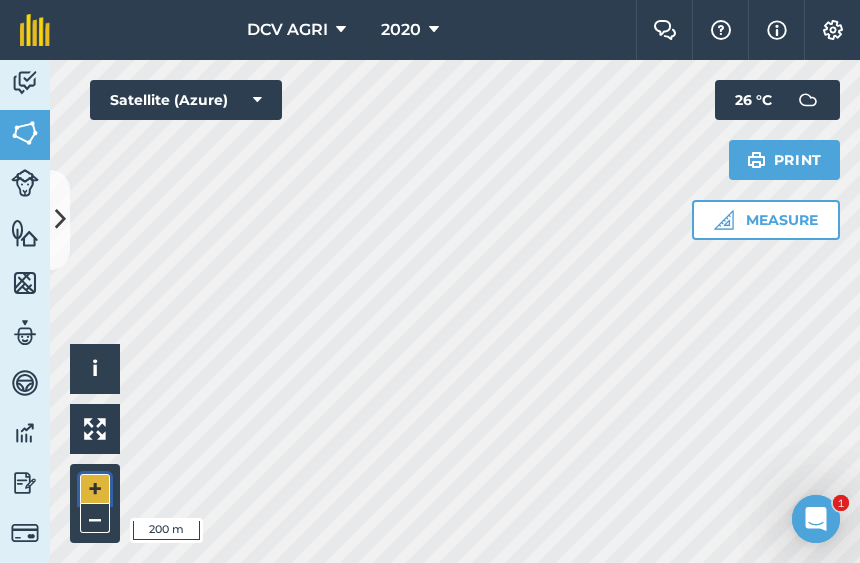 click on "+" at bounding box center (95, 489) 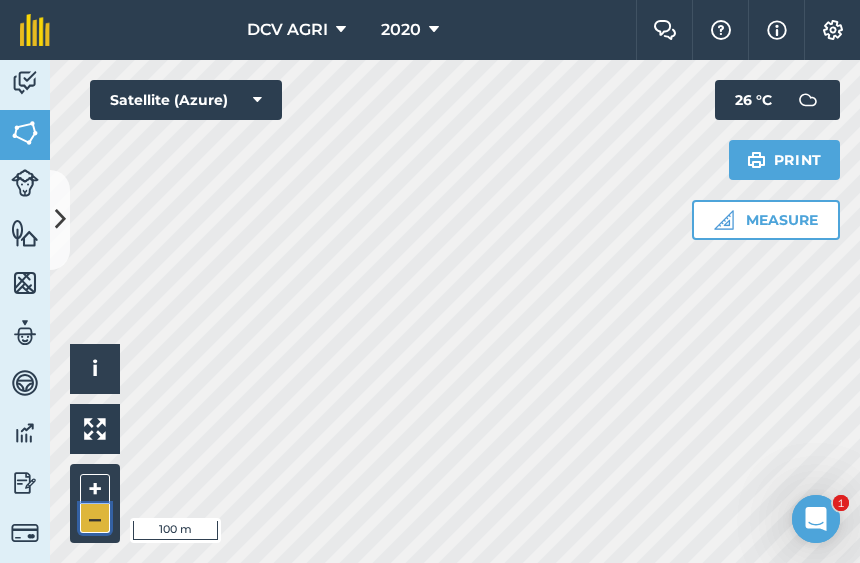 click on "–" at bounding box center (95, 518) 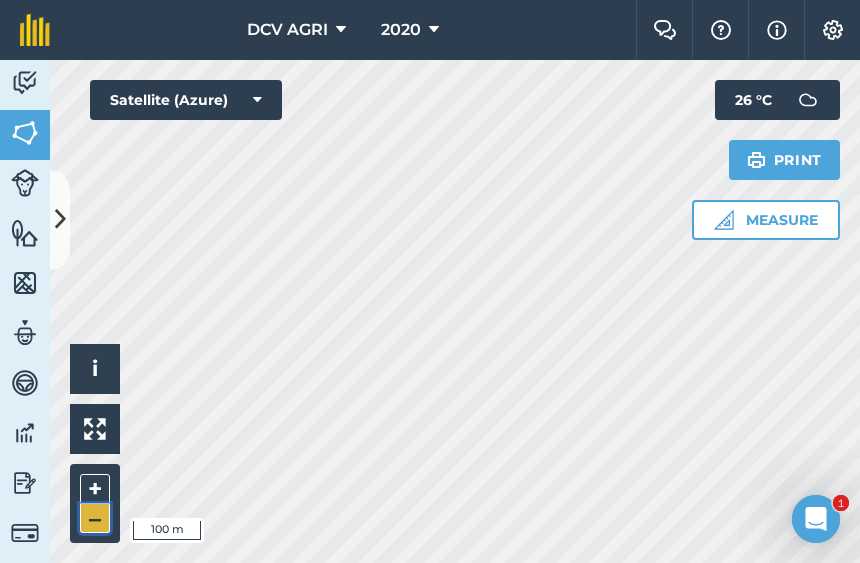 click on "–" at bounding box center (95, 518) 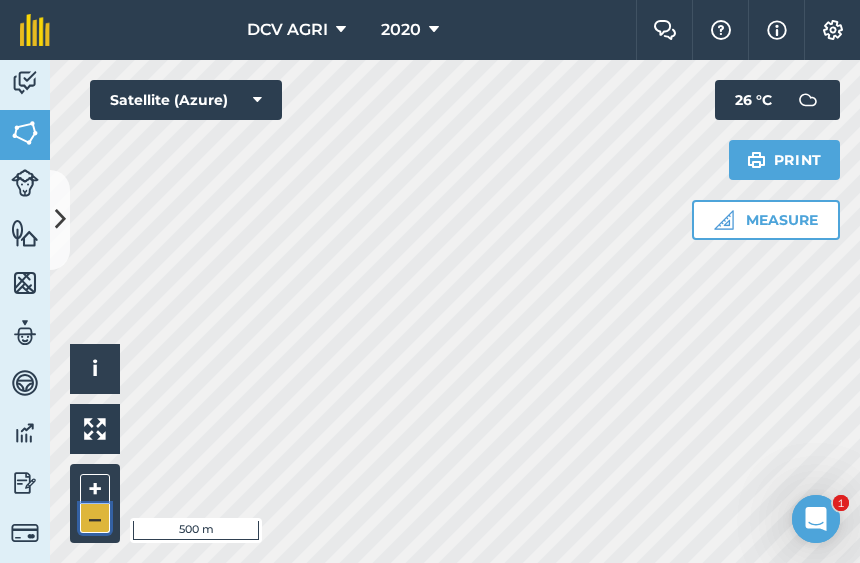 click on "–" at bounding box center (95, 518) 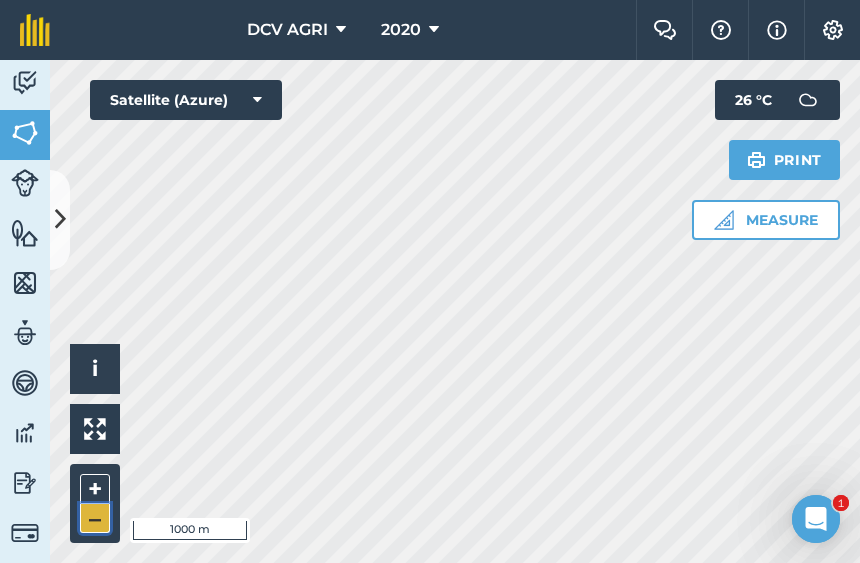 click on "–" at bounding box center (95, 518) 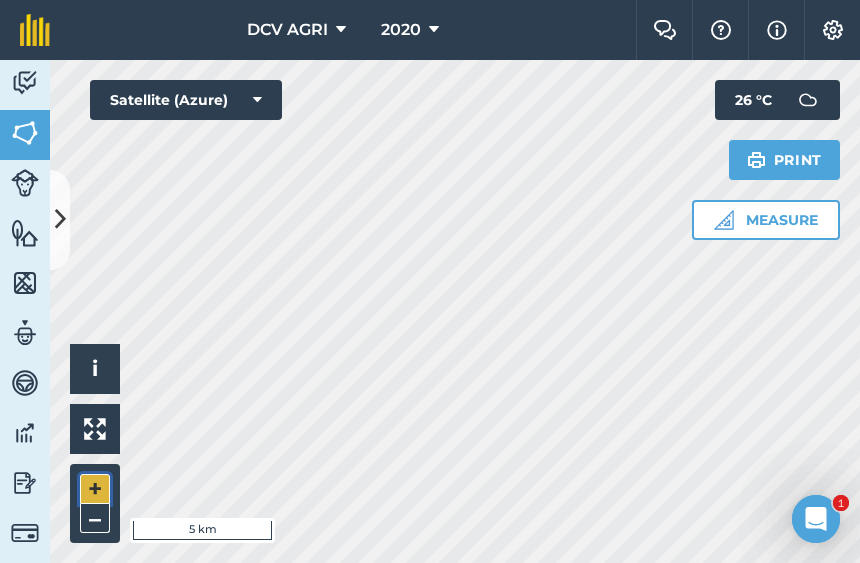 click on "+" at bounding box center [95, 489] 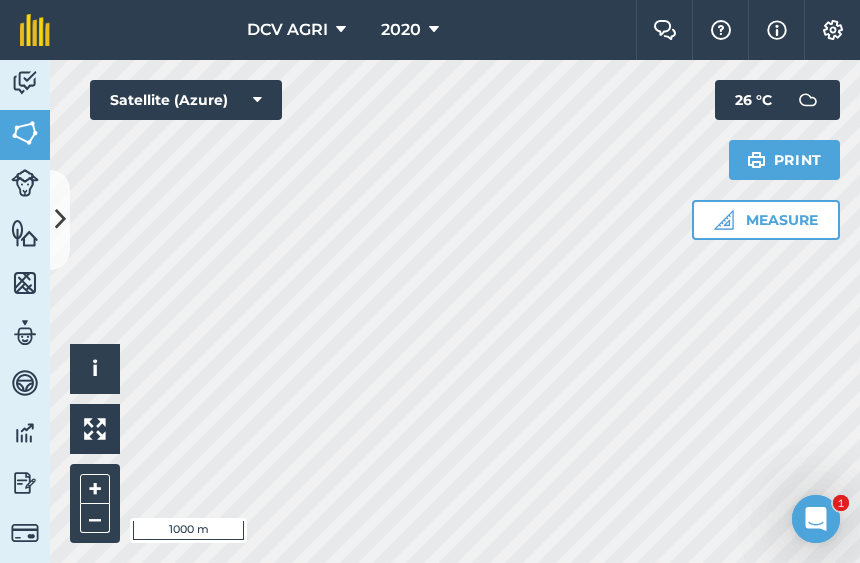 click on "DCV AGRI 2020 Farm Chat Help Info Settings DCV AGRI  -  2020 Reproduced with the permission of  Microsoft Printed on  [DATE] Field usages No usage set 011 HILUCTUGAN 012 KANAWAGAN 013 [GEOGRAPHIC_DATA] 014 POBLACION 021 ESTRERA 022 SAGKA 023 [GEOGRAPHIC_DATA]-O 024 [GEOGRAPHIC_DATA] 031 [GEOGRAPHIC_DATA] 032 [GEOGRAPHIC_DATA] 033 AGUITING 034 CANUCHI 041 MATICA-A 042 KADAUHAN 051 CAGBUHANGIN 052 CATAYUM 061 BAILAN 062 [GEOGRAPHIC_DATA][PERSON_NAME] 063 TIPIK 064 CATMON 065 SABANG BA-O 066 [PERSON_NAME] 070 [PERSON_NAME] 071 COLISAO 081 DONGHOL 083 SUMANGA 084 PATAG 090 IPIL BILLET - FEB BILLET - JAN CAPAHI CUTBACKED END OF CONTRACT H0- POOR STAND H0-FOR LOADING H0-HARVEST COMPLETED H0-HARVESTED PARTIAL H0-PLOW OUT H0-PLOWED H1-JAN H10-OCT H11-NOV H12-DEC H2-FEB H3-MAR H4-APR H5-MAY H6-JUN H7-[DATE] H8-AUG H9-SEPT H9-SEPT MANUAL - FEB MANUAL - JAN NO FLY ZONE NOT ACCESSIBLE Other Other PLANT CANE PROJECTED NURSERY R1 R10 R2 R3 R4 R5 R6 SUGARCANE TPH 30 TPH 40 TPH 50 TPH 60 TPH 70 TPH 80 V 01-105 V 02-247 V 03-171 V 07-195 V 07-66 V 08-57 V 1683 / 07-66 V 2002-0359 V 2003-1895 V 84-524" at bounding box center [430, 281] 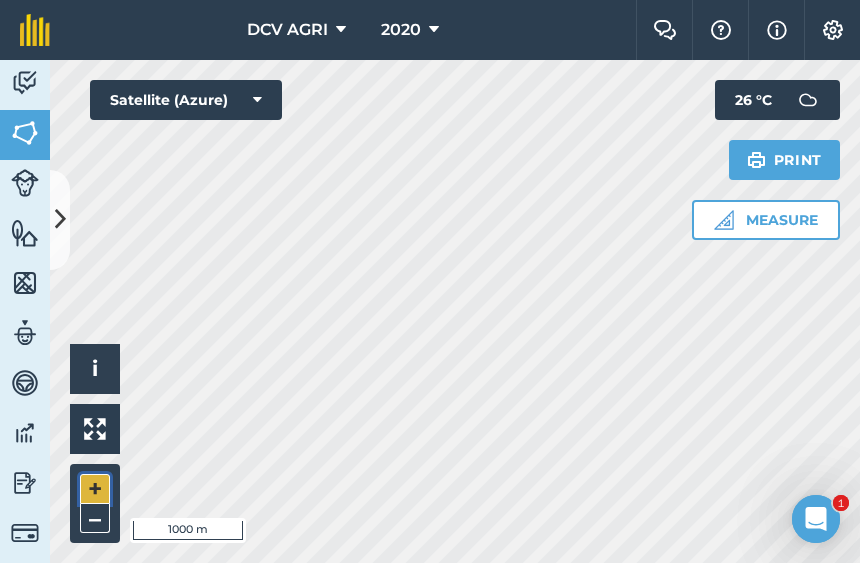 click on "+" at bounding box center [95, 489] 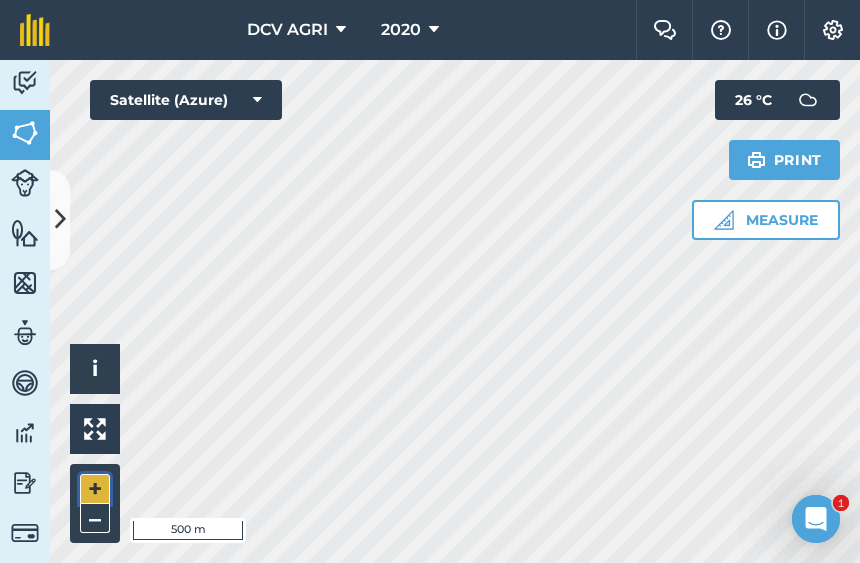 click on "+" at bounding box center (95, 489) 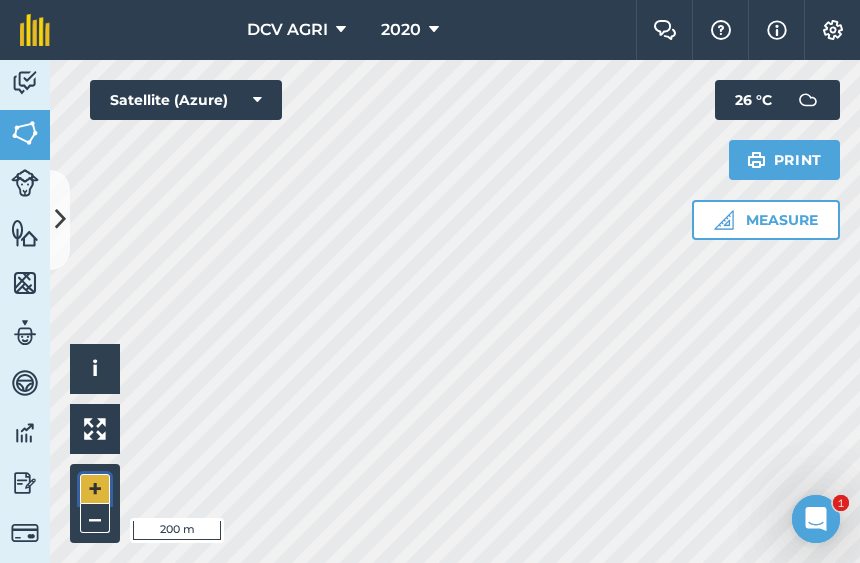 click on "+" at bounding box center [95, 489] 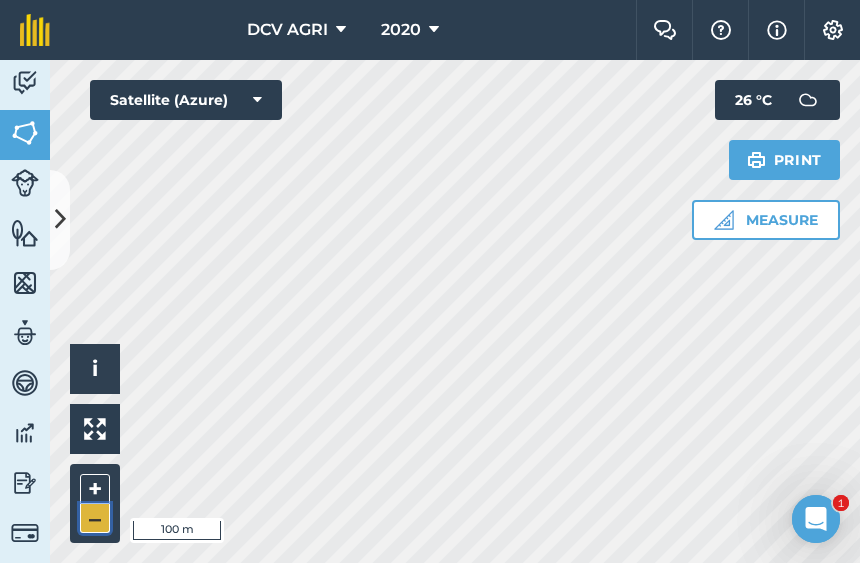 click on "–" at bounding box center (95, 518) 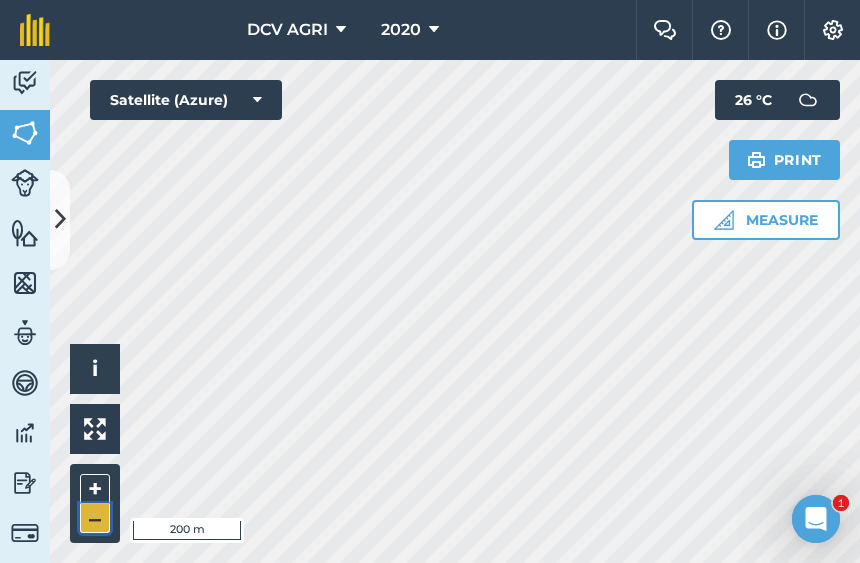 click on "–" at bounding box center [95, 518] 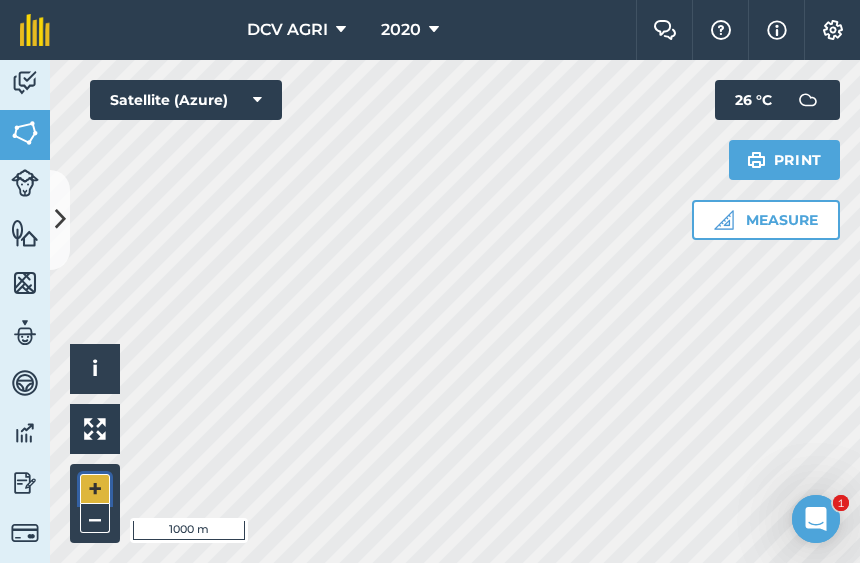 click on "+" at bounding box center [95, 489] 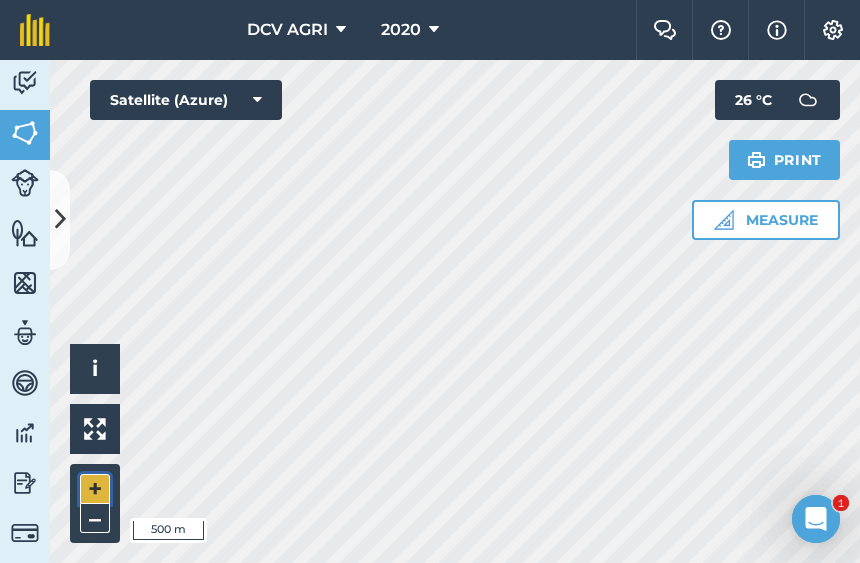 click on "+" at bounding box center [95, 489] 